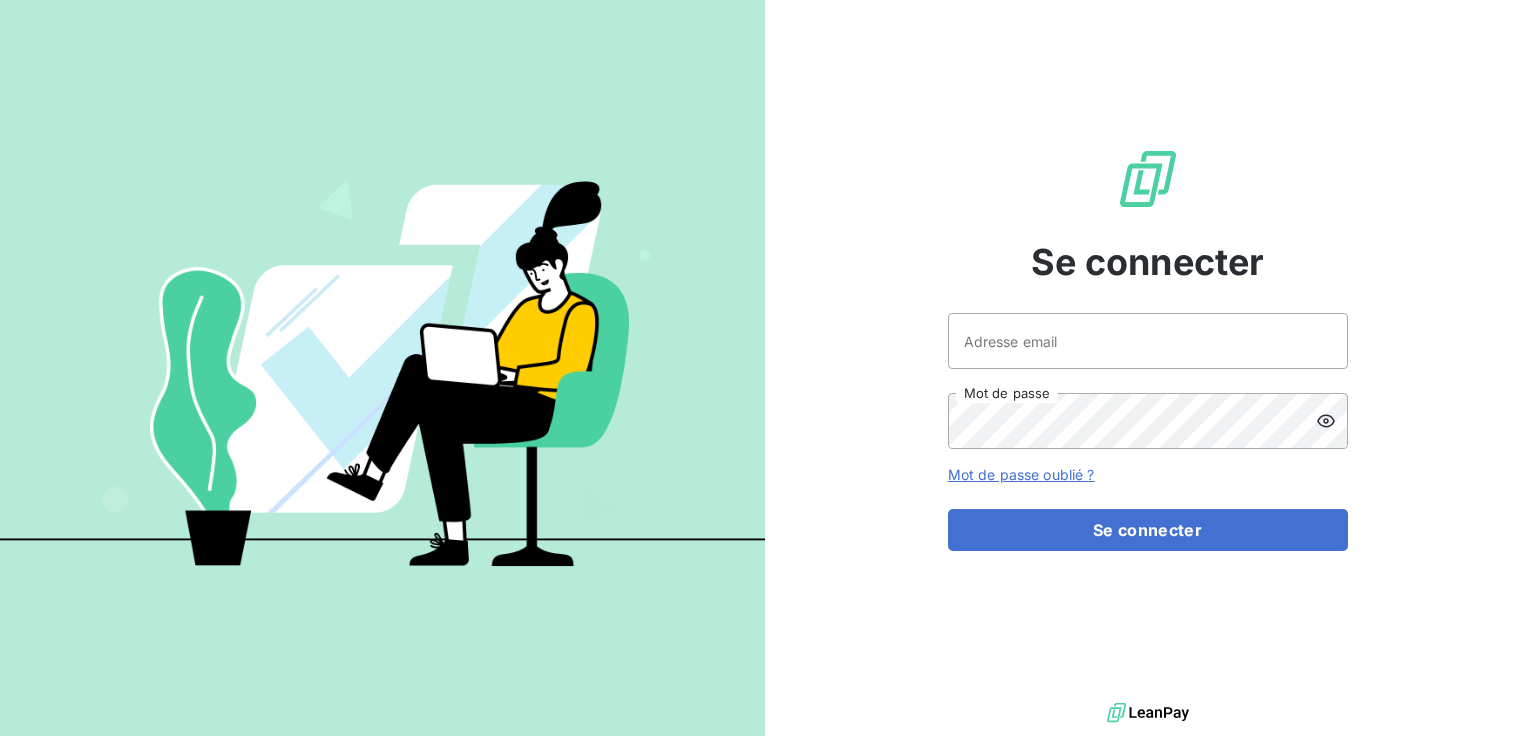 scroll, scrollTop: 0, scrollLeft: 0, axis: both 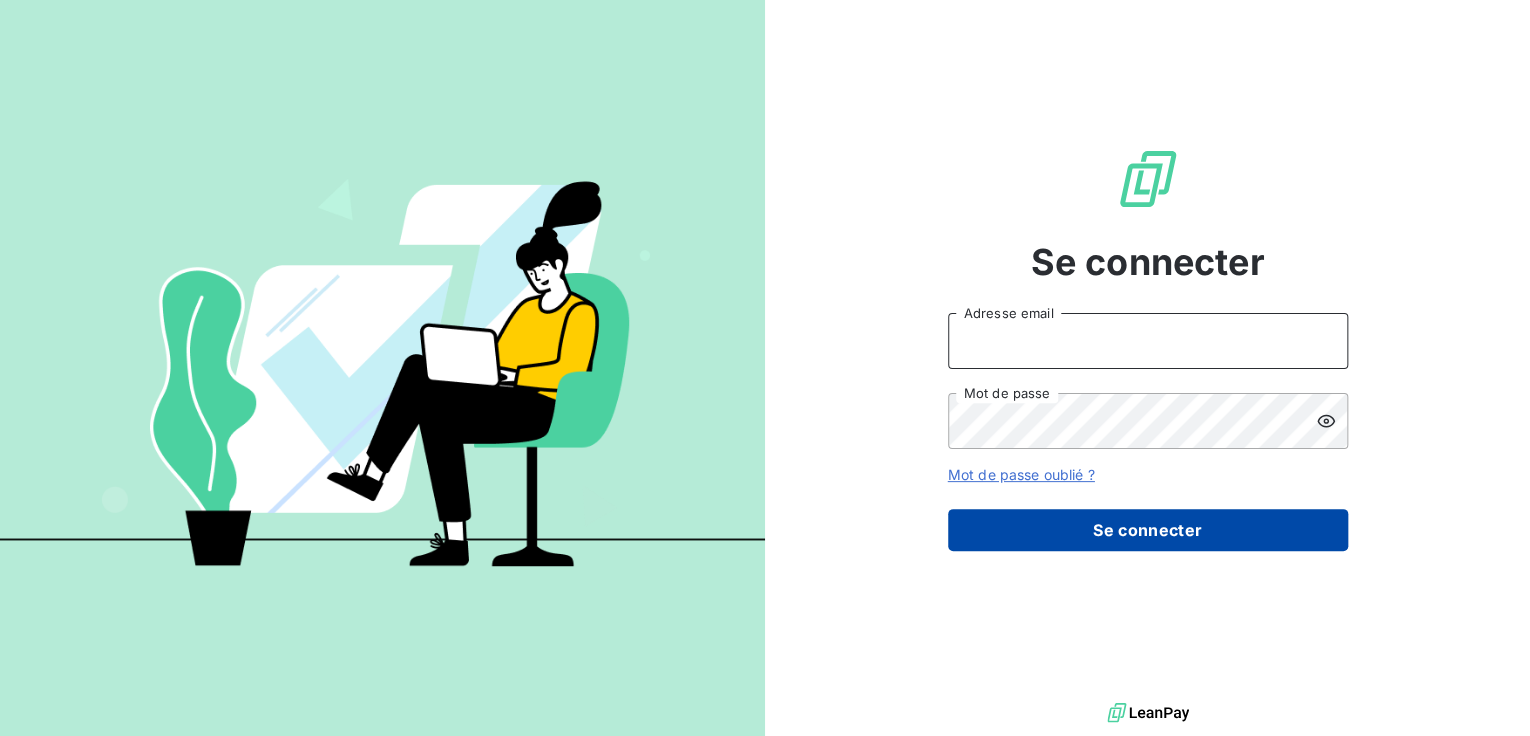 type on "[EMAIL]" 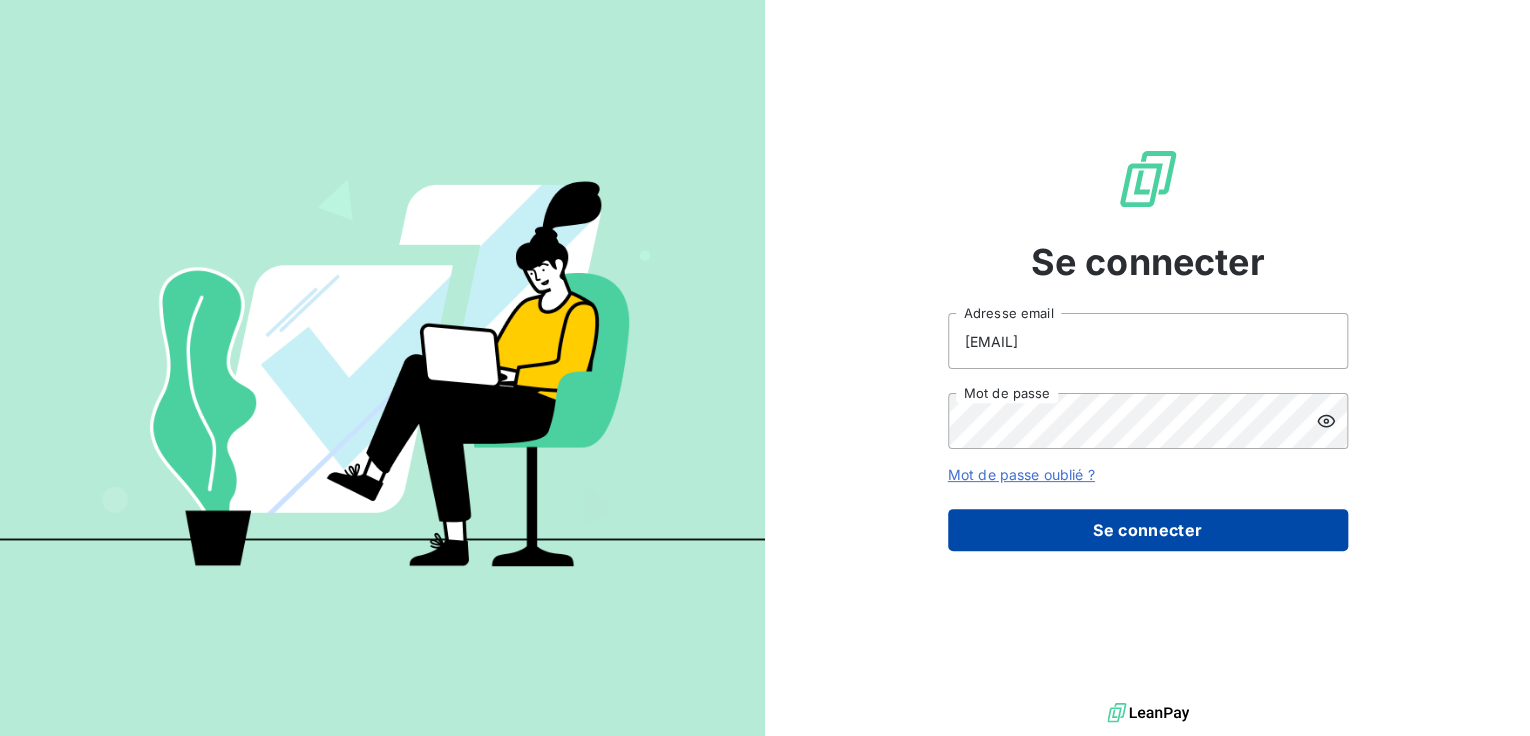 click on "Se connecter" at bounding box center [1148, 530] 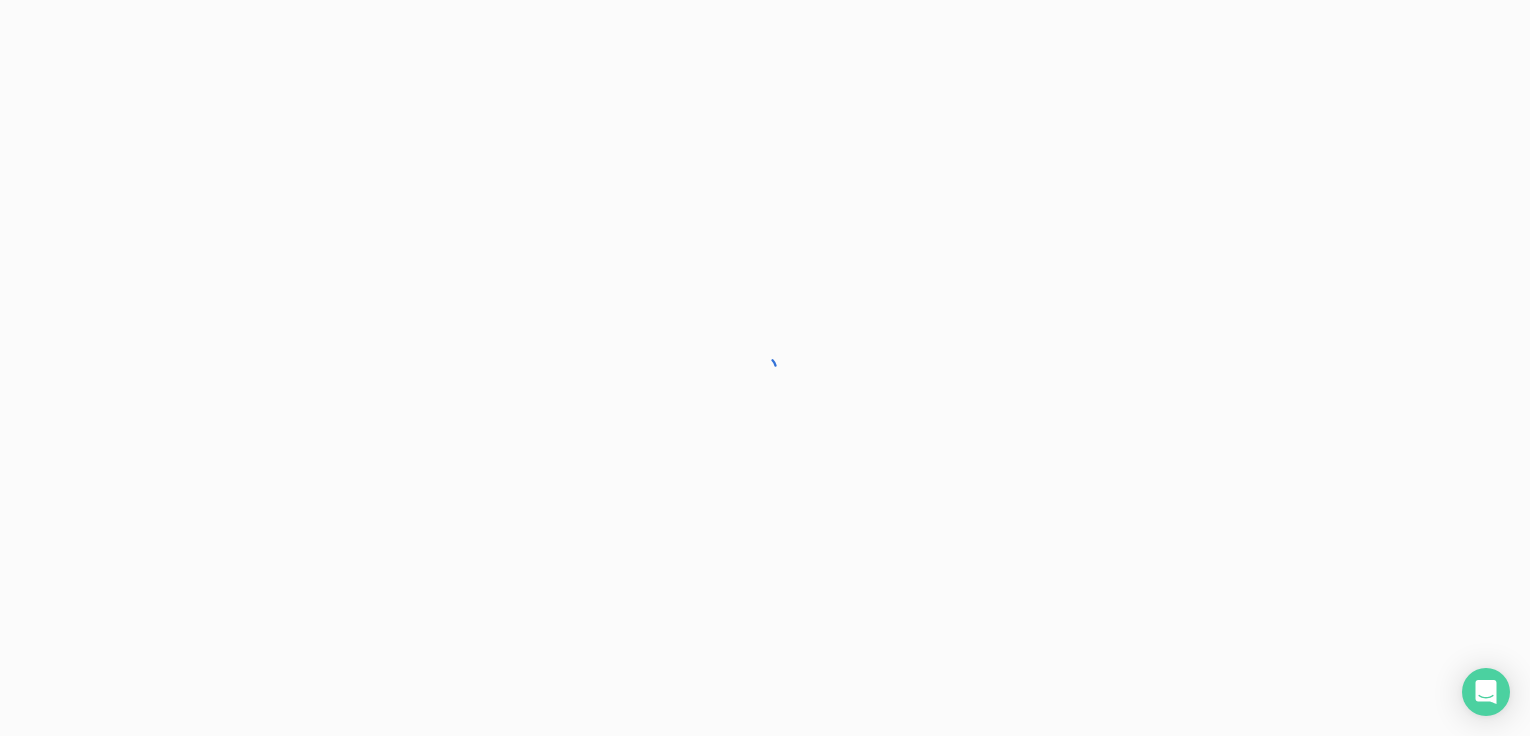 scroll, scrollTop: 0, scrollLeft: 0, axis: both 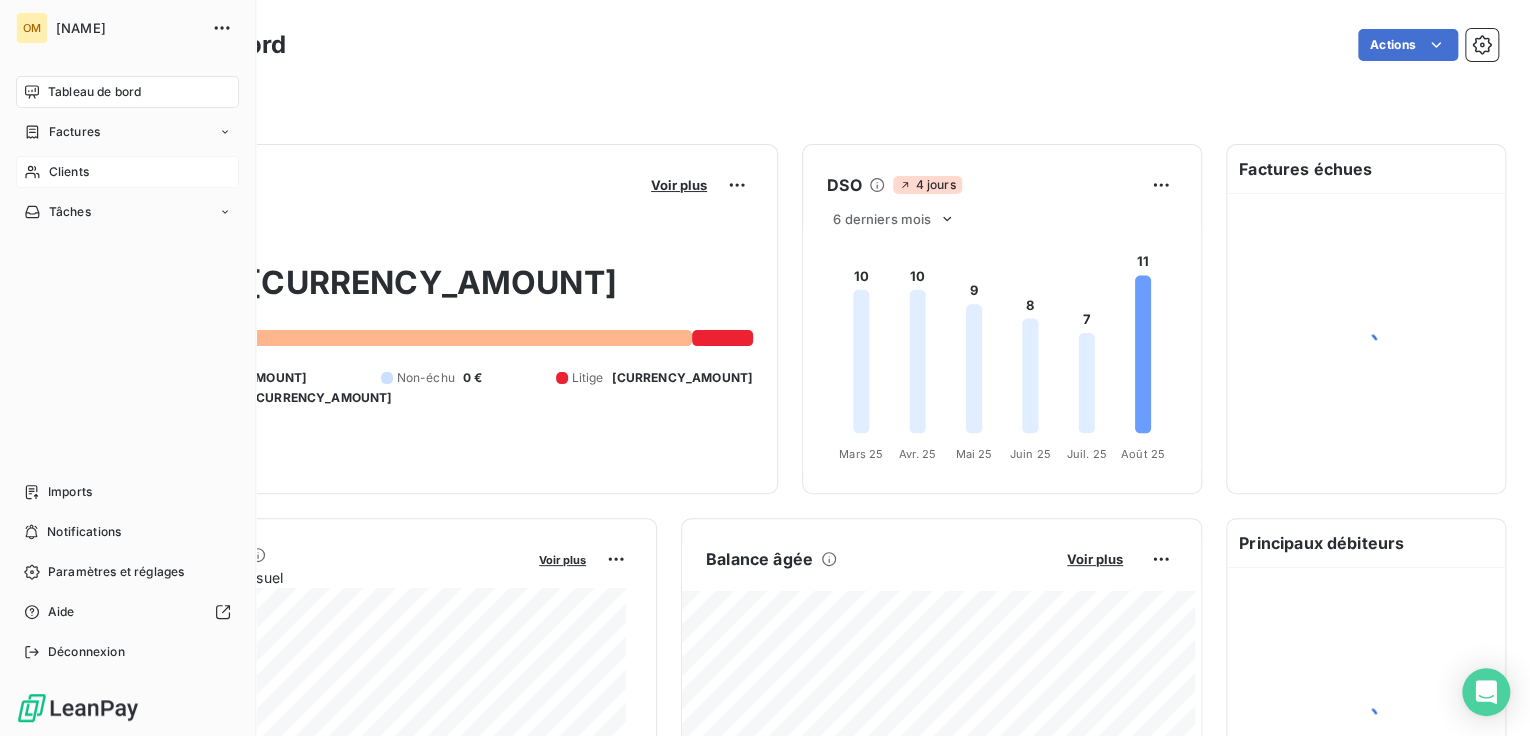 click on "Clients" at bounding box center [69, 172] 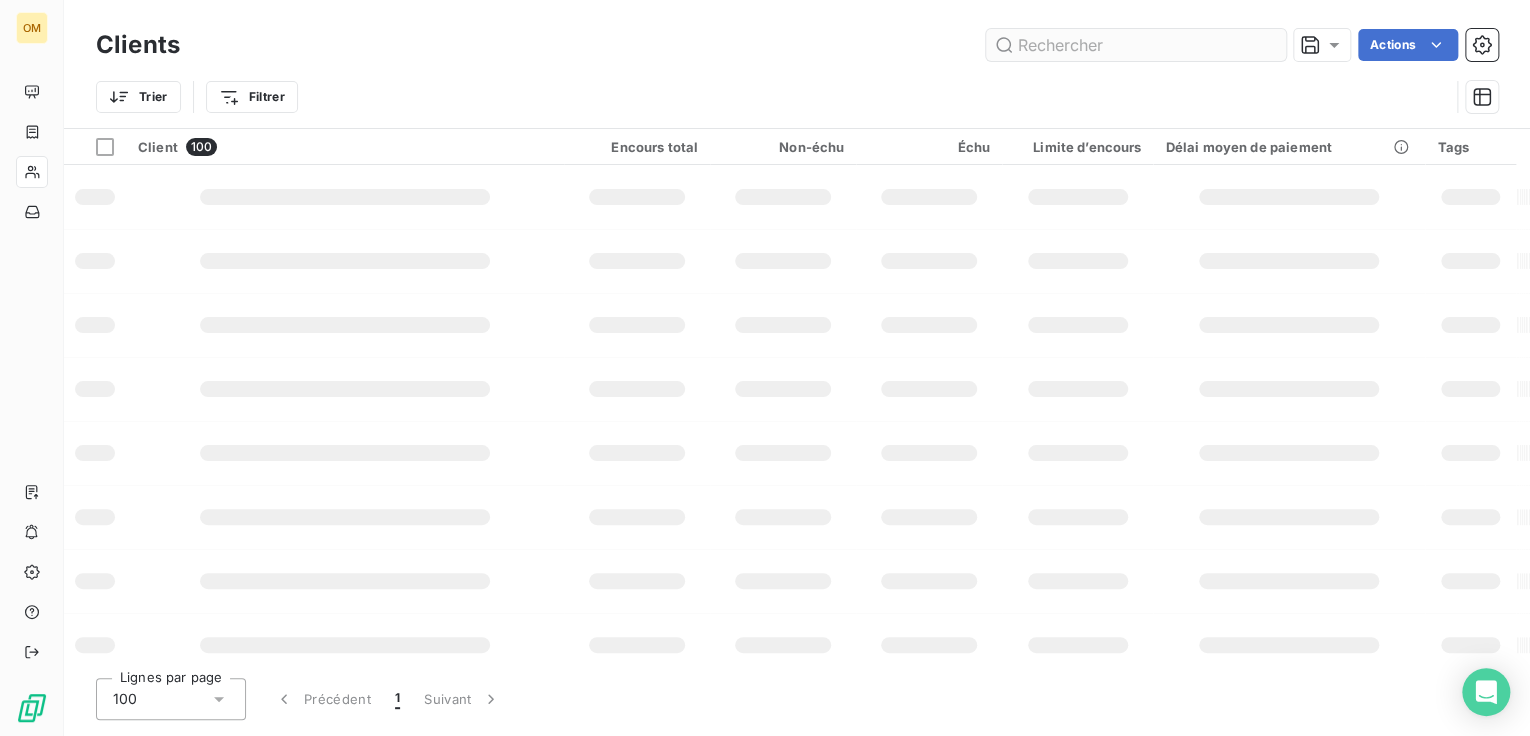 click at bounding box center (1136, 45) 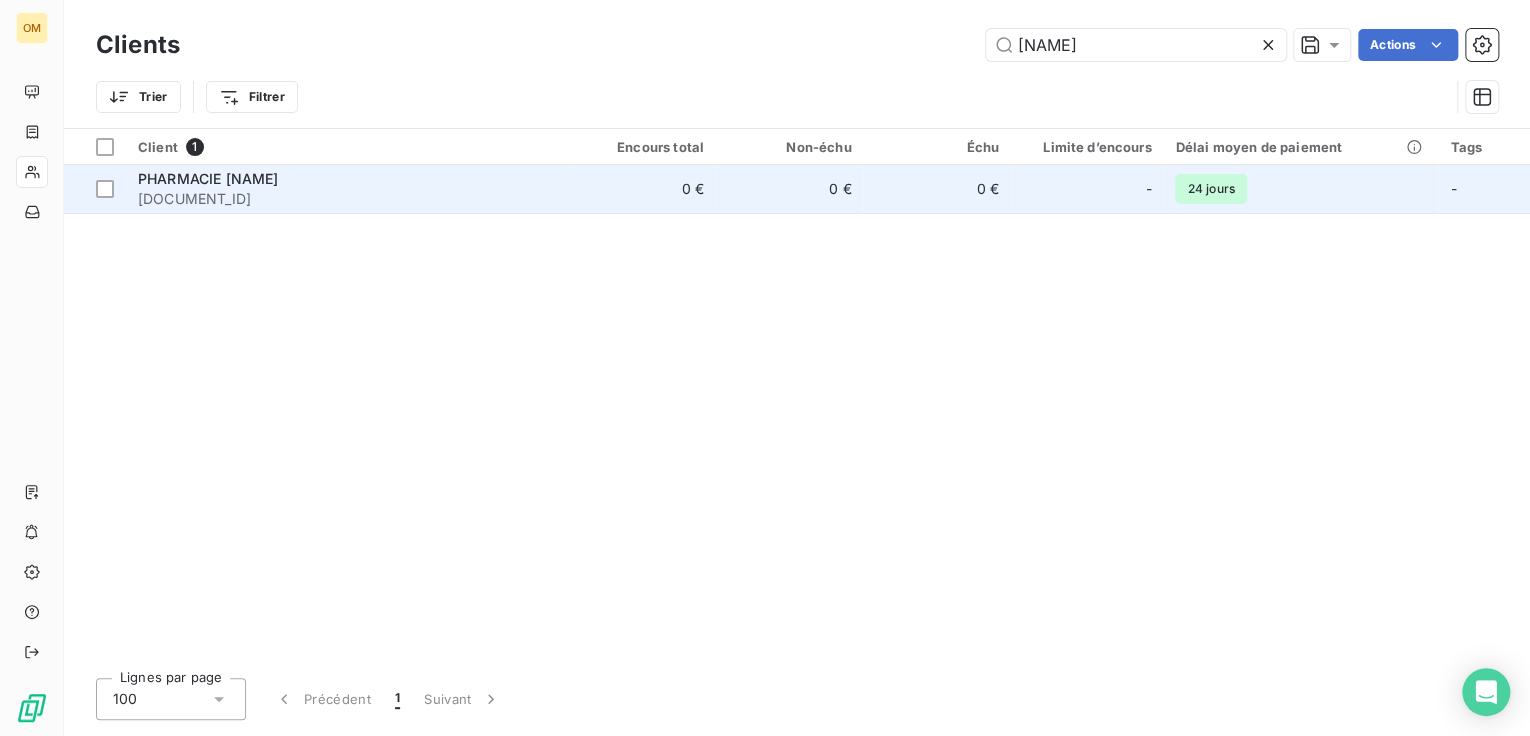 type on "ZELA" 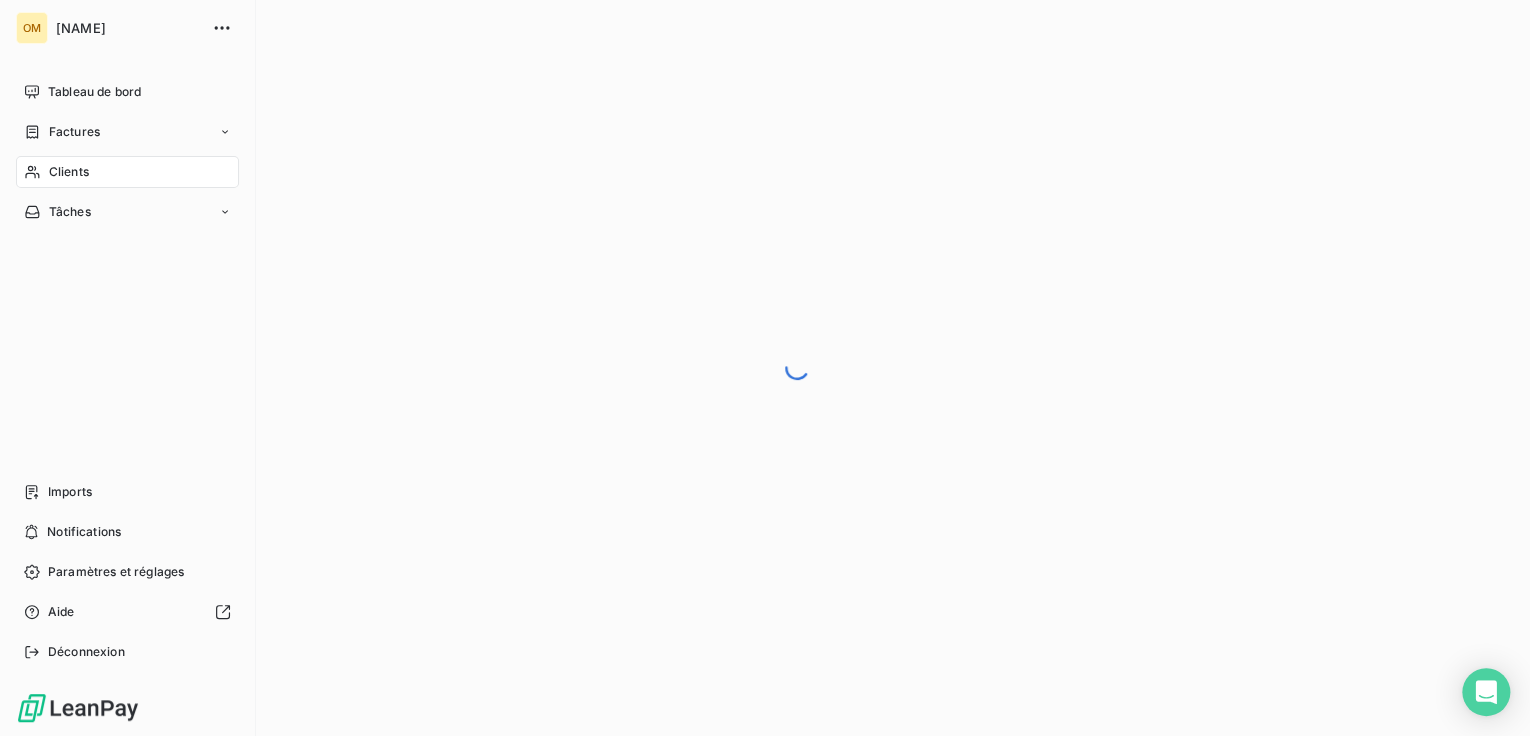click on "Clients" at bounding box center (69, 172) 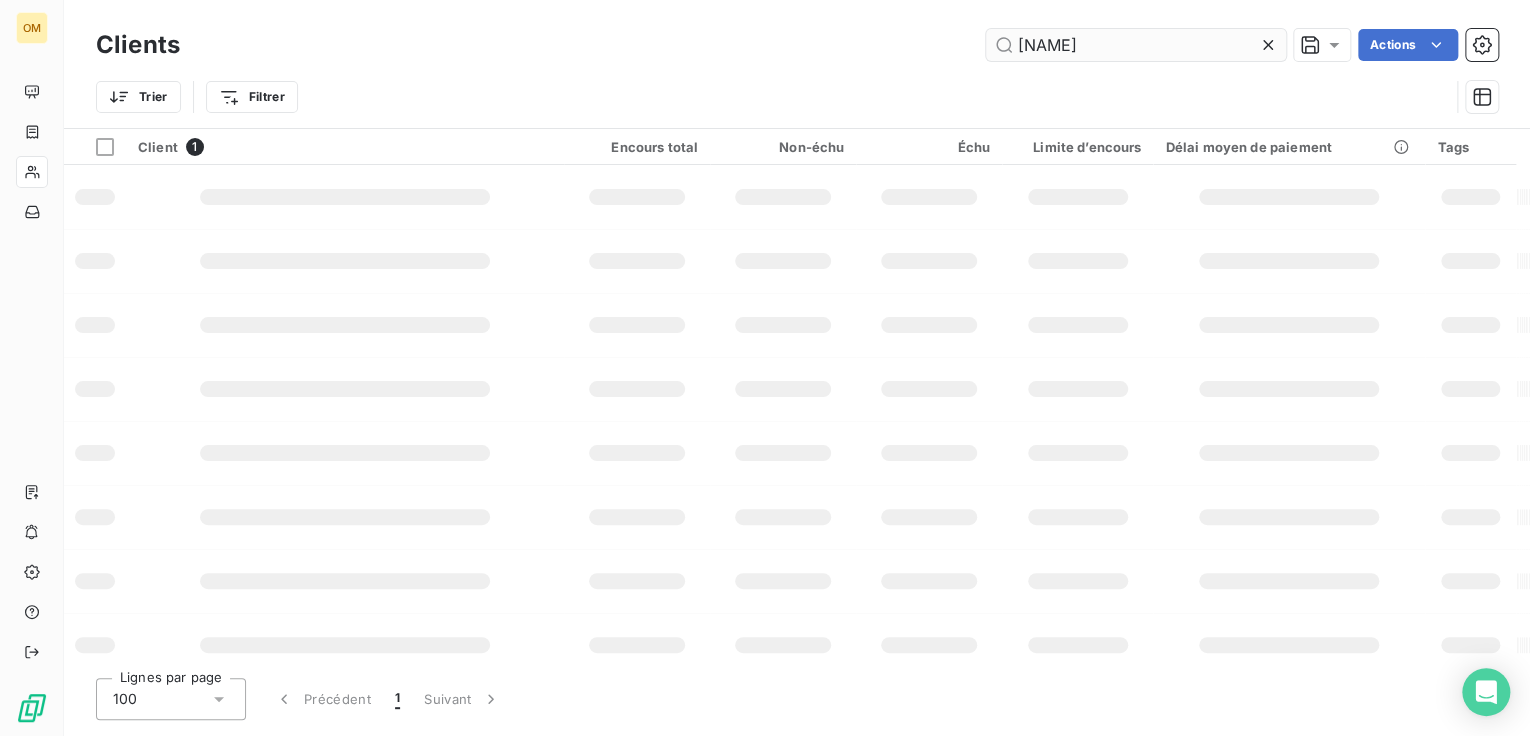 click on "ZELA" at bounding box center (1136, 45) 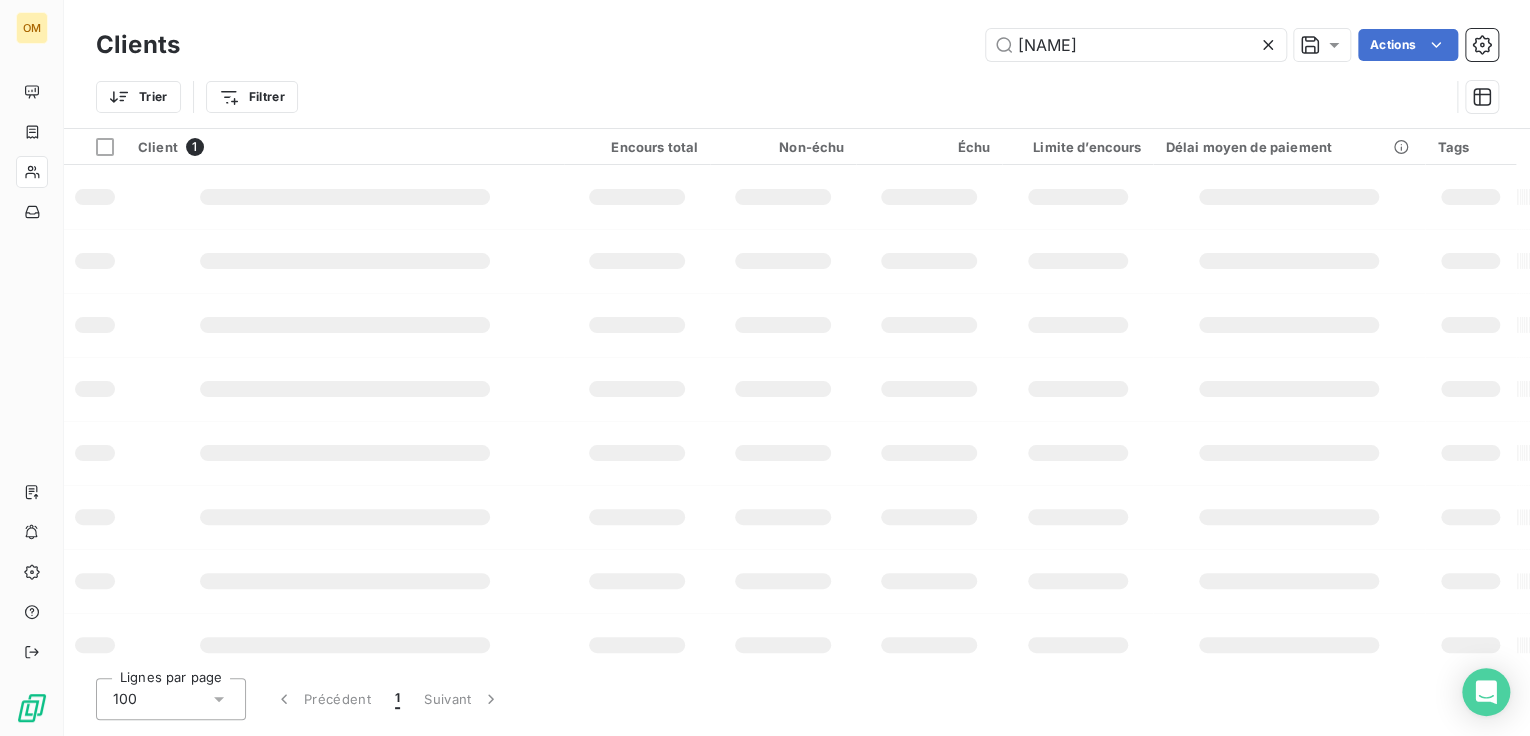 drag, startPoint x: 1087, startPoint y: 46, endPoint x: 769, endPoint y: 50, distance: 318.02515 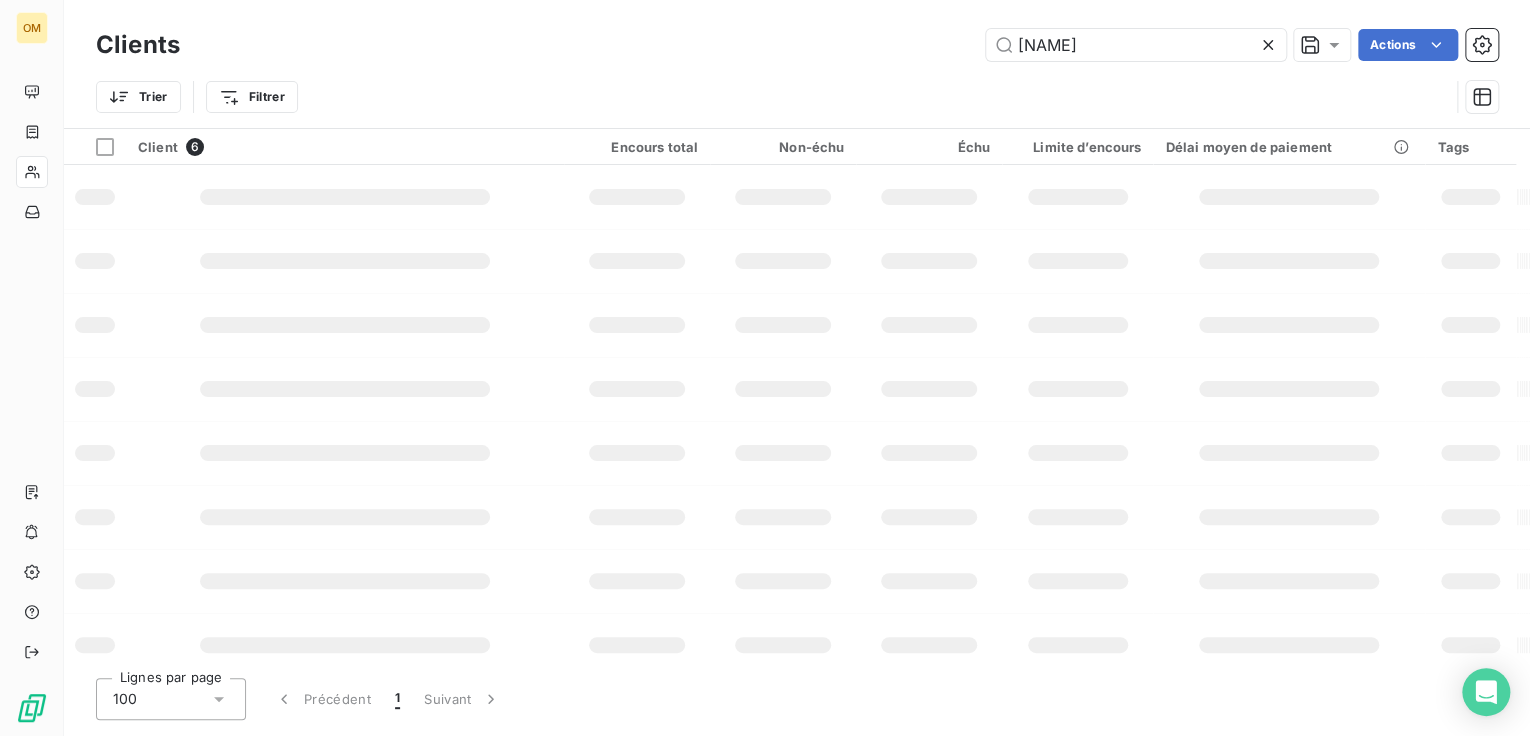 type on "ZELA" 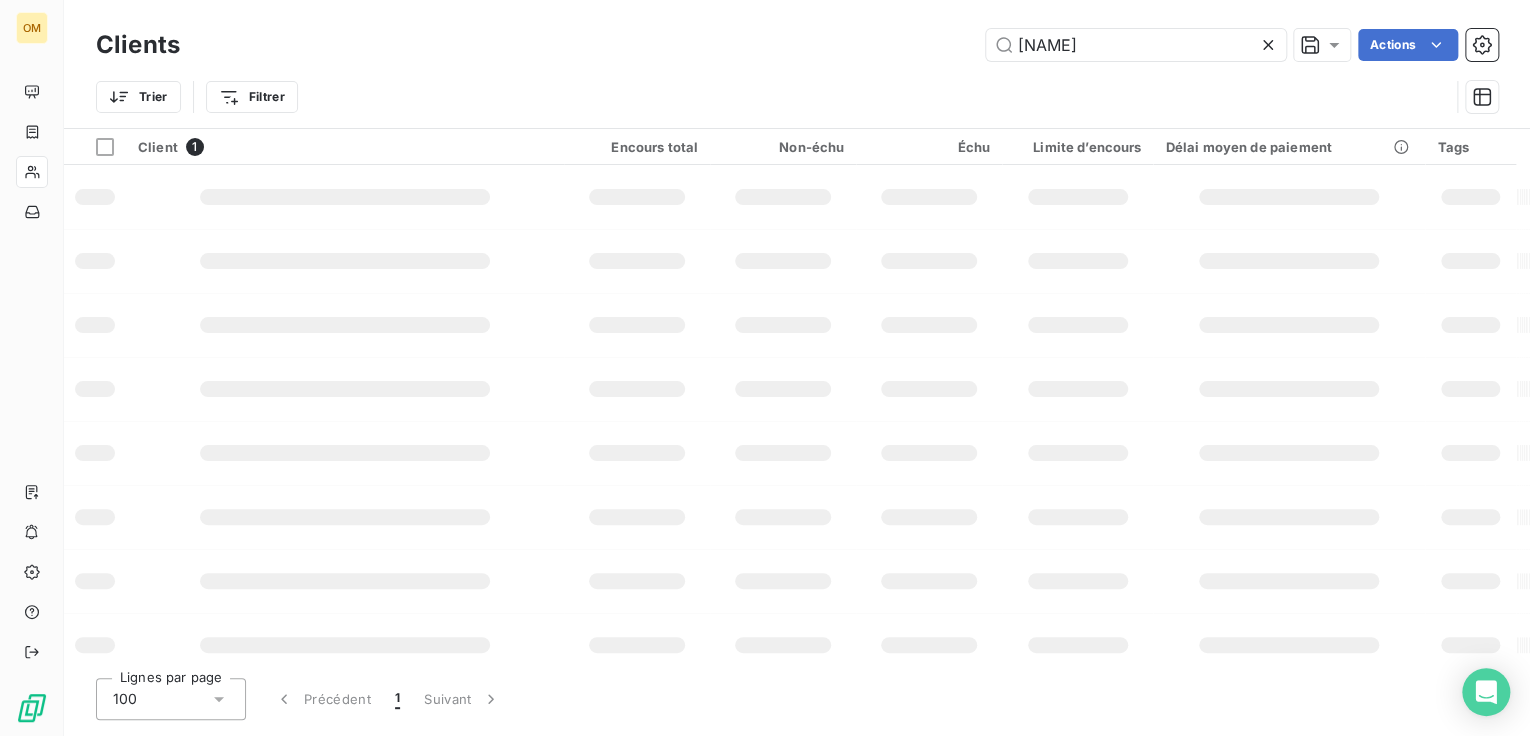 type 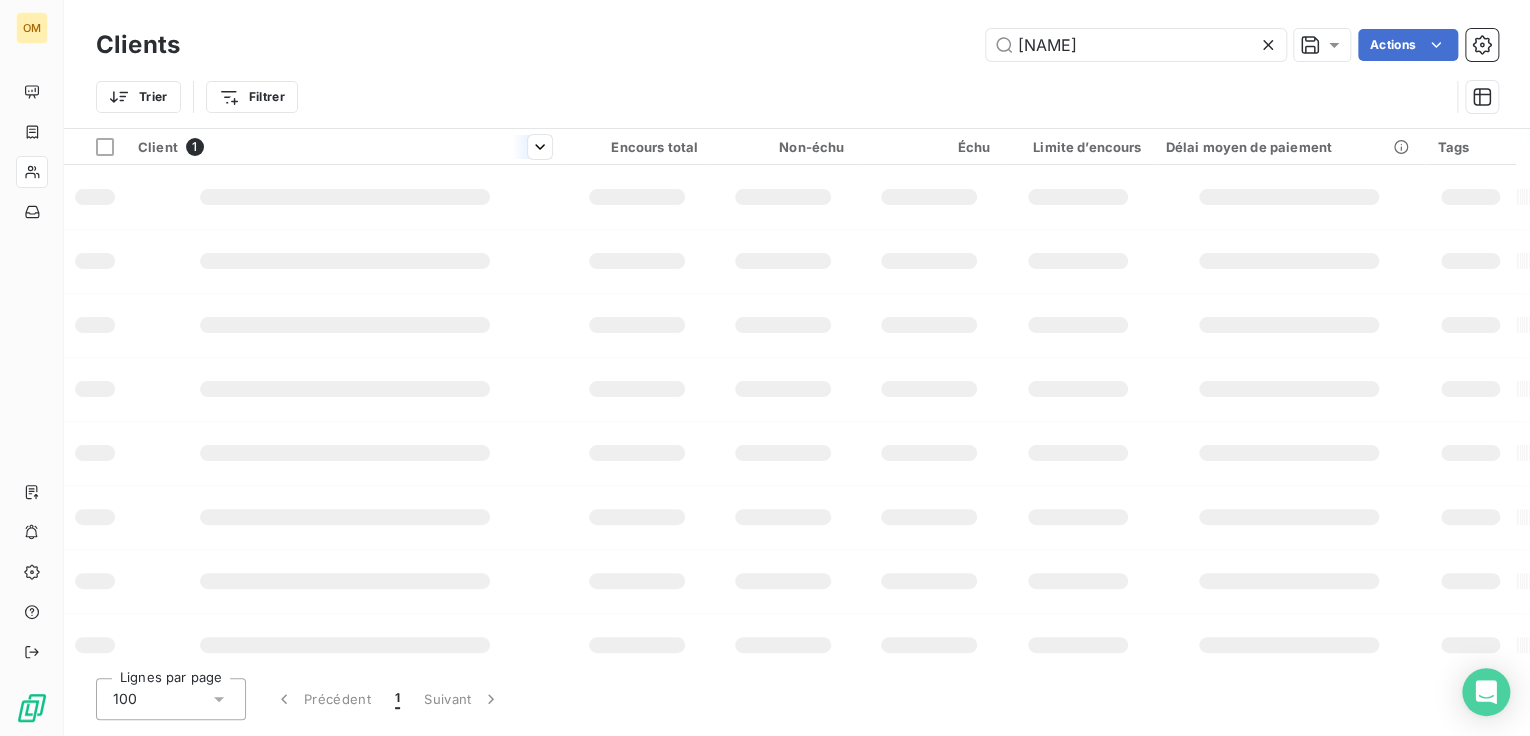 click on "Client" at bounding box center [158, 147] 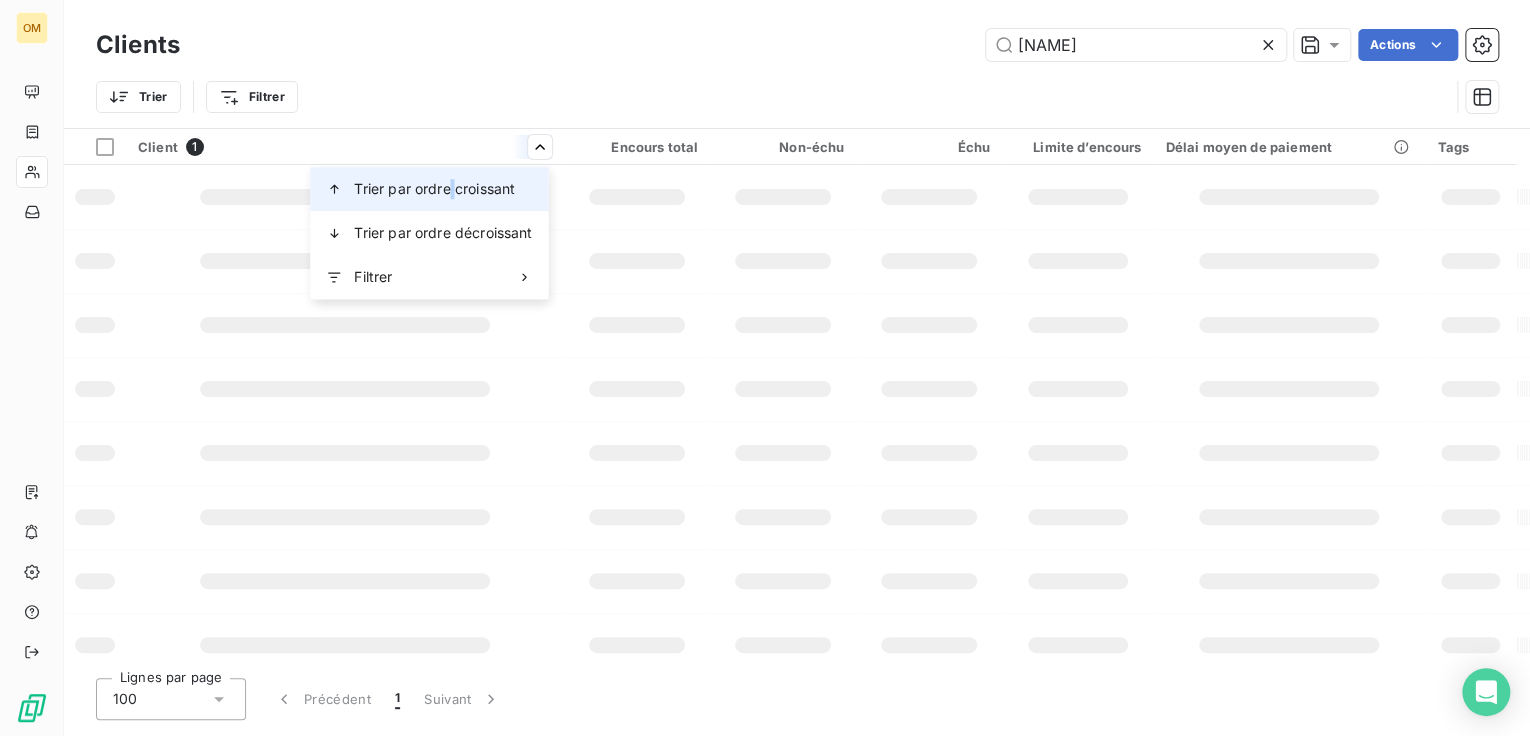 click on "Trier par ordre croissant" at bounding box center (434, 189) 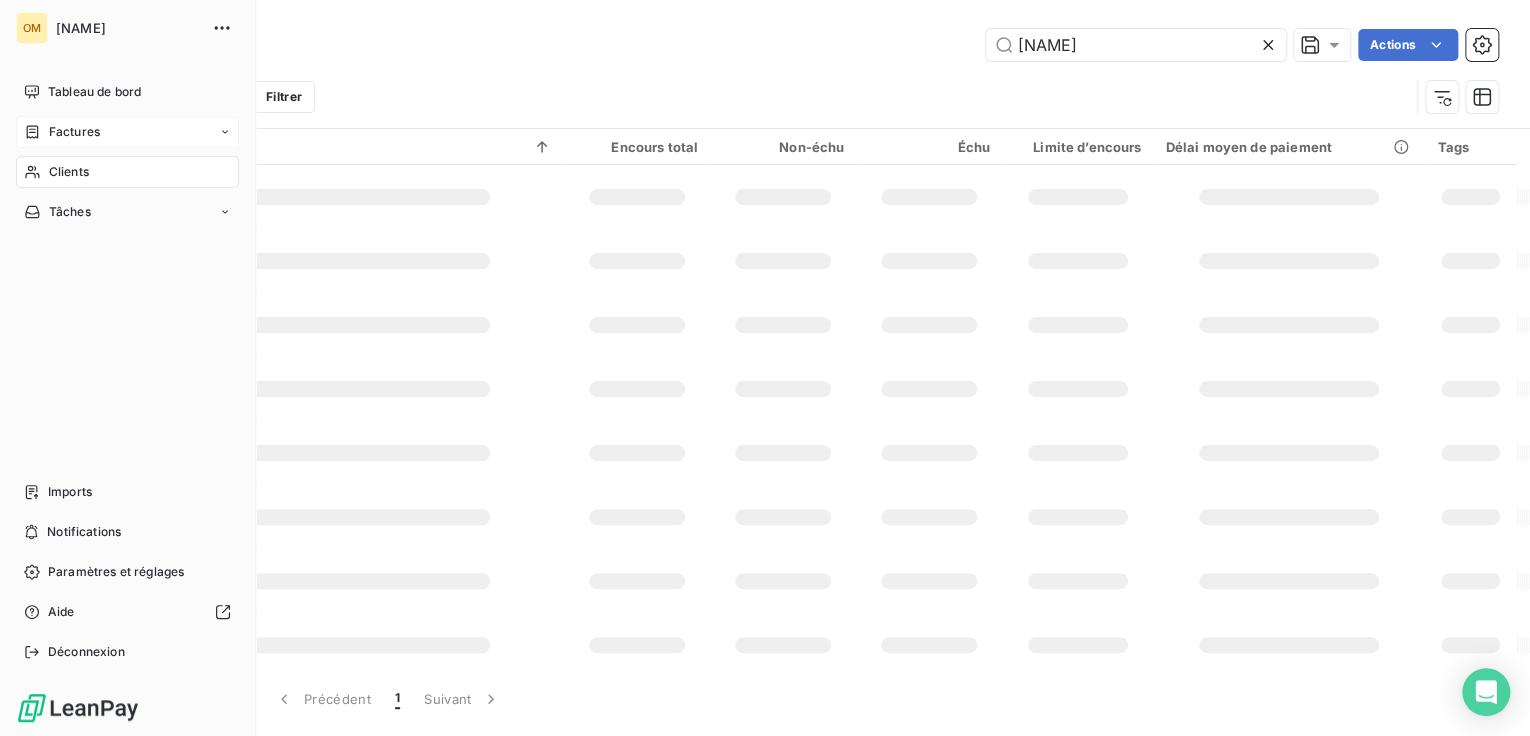 click on "Factures" at bounding box center (74, 132) 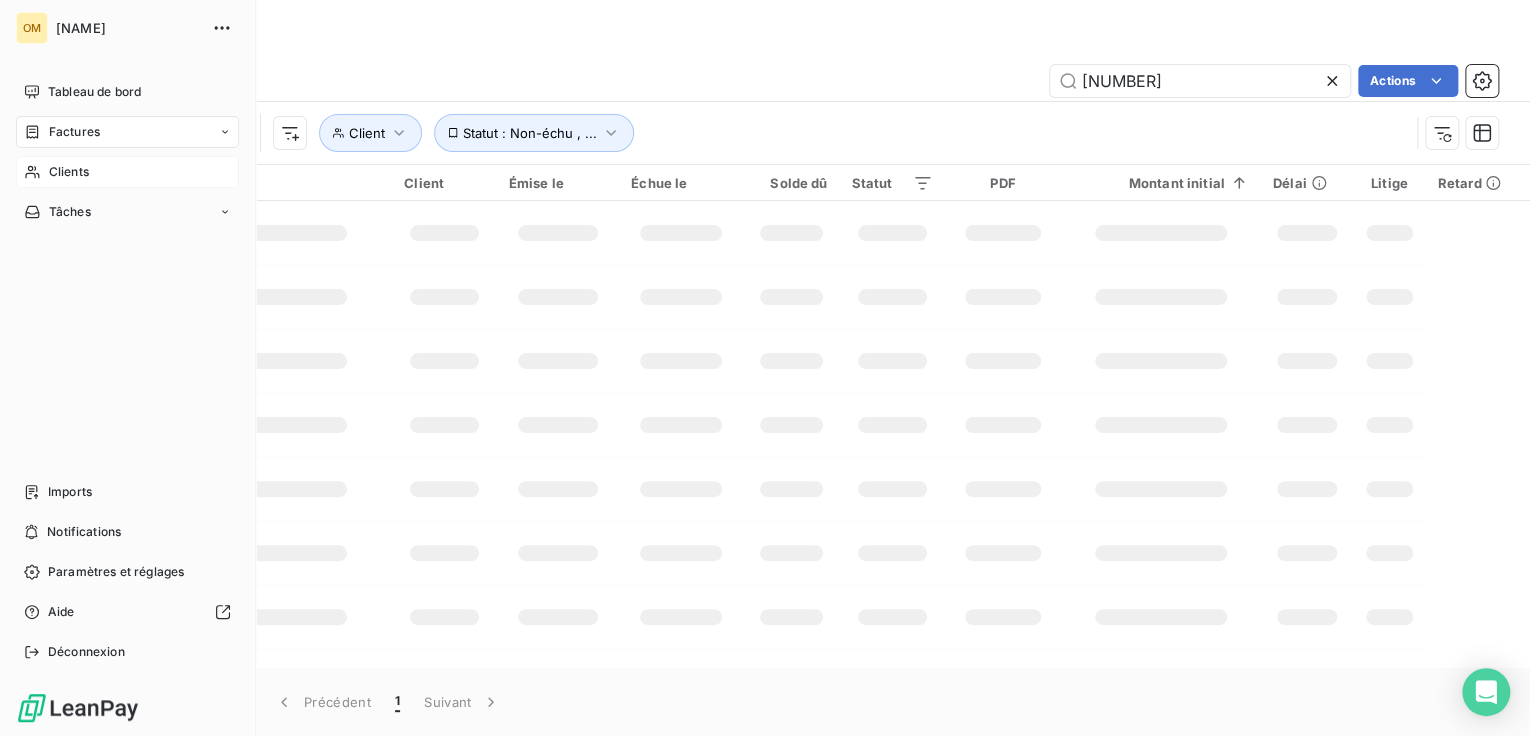 click on "Clients" at bounding box center (69, 172) 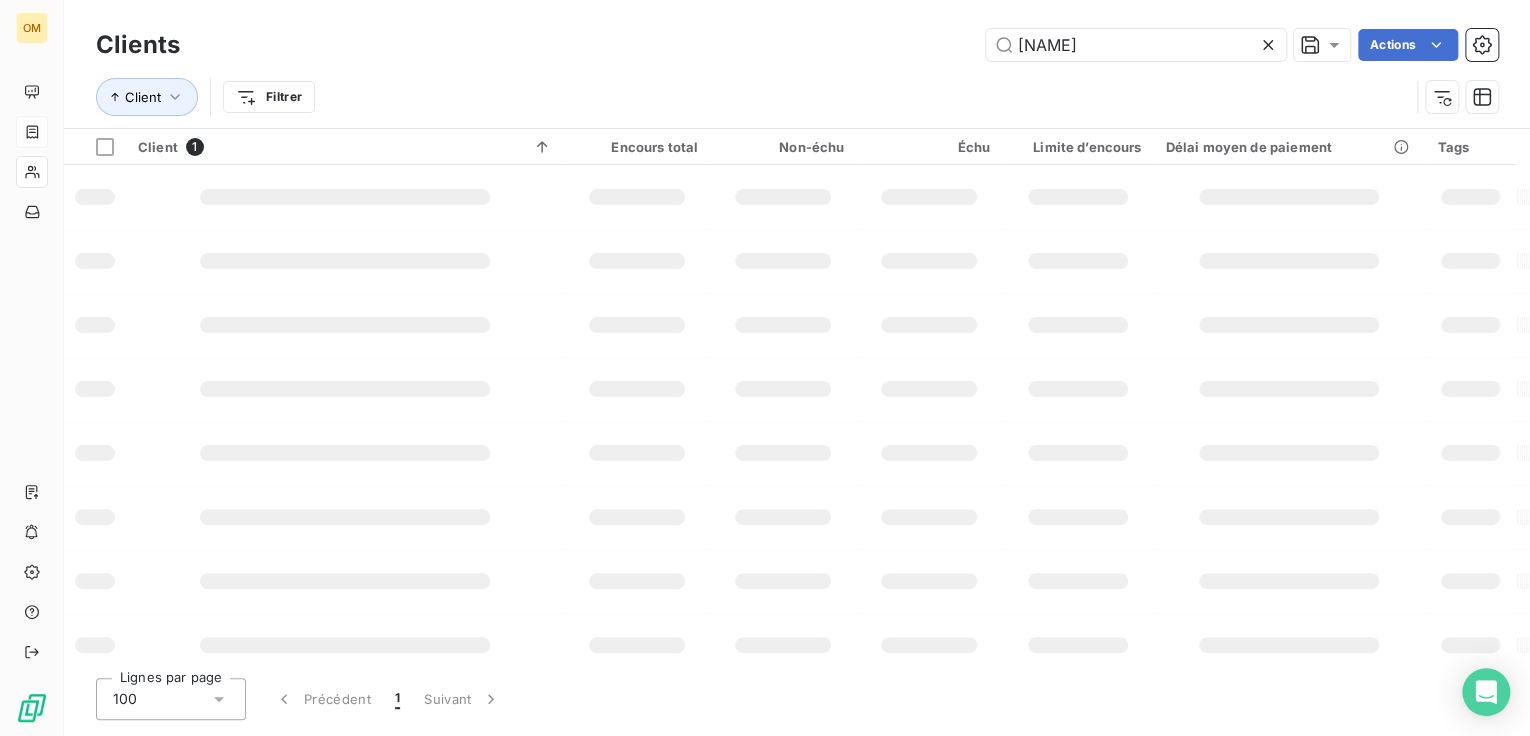 drag, startPoint x: 965, startPoint y: 45, endPoint x: 888, endPoint y: 48, distance: 77.05842 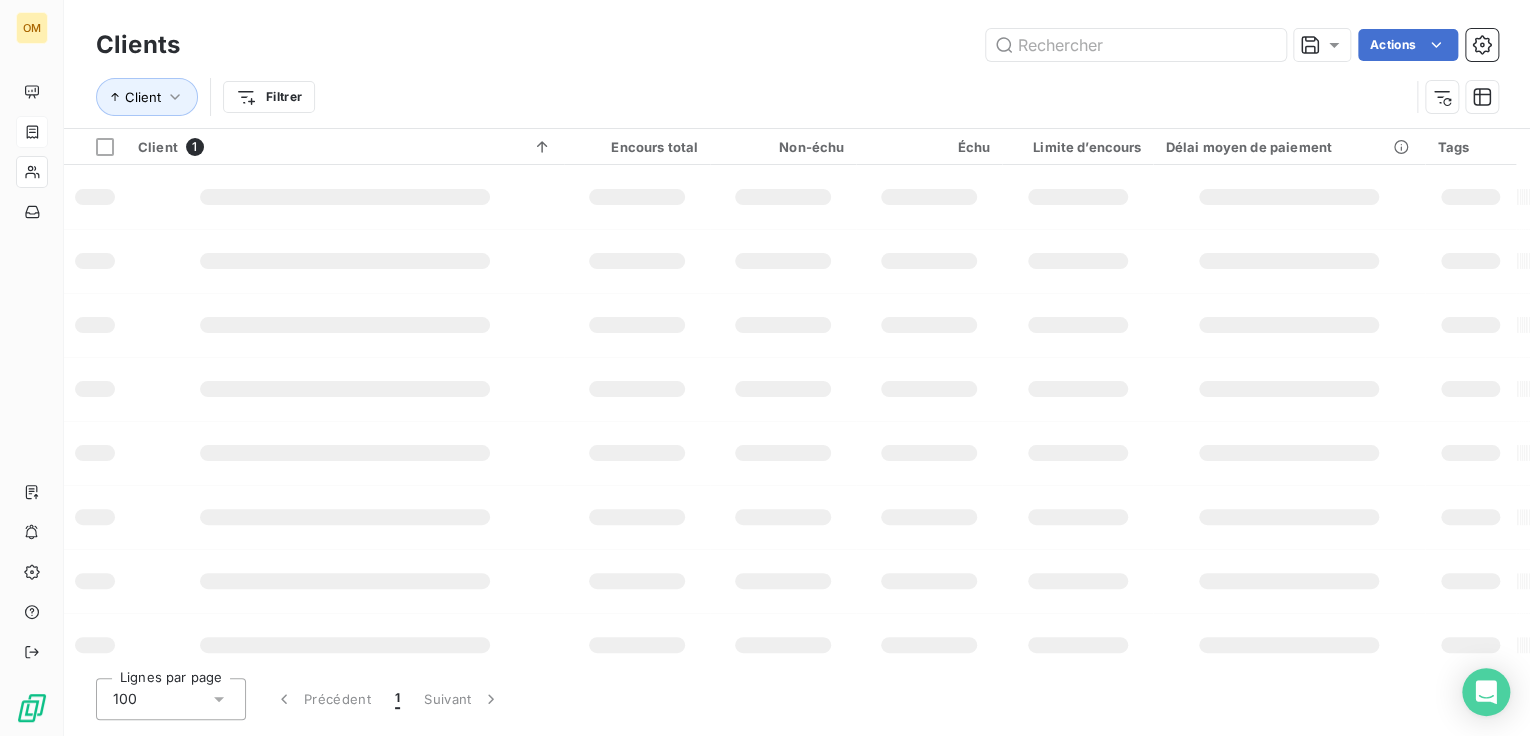type 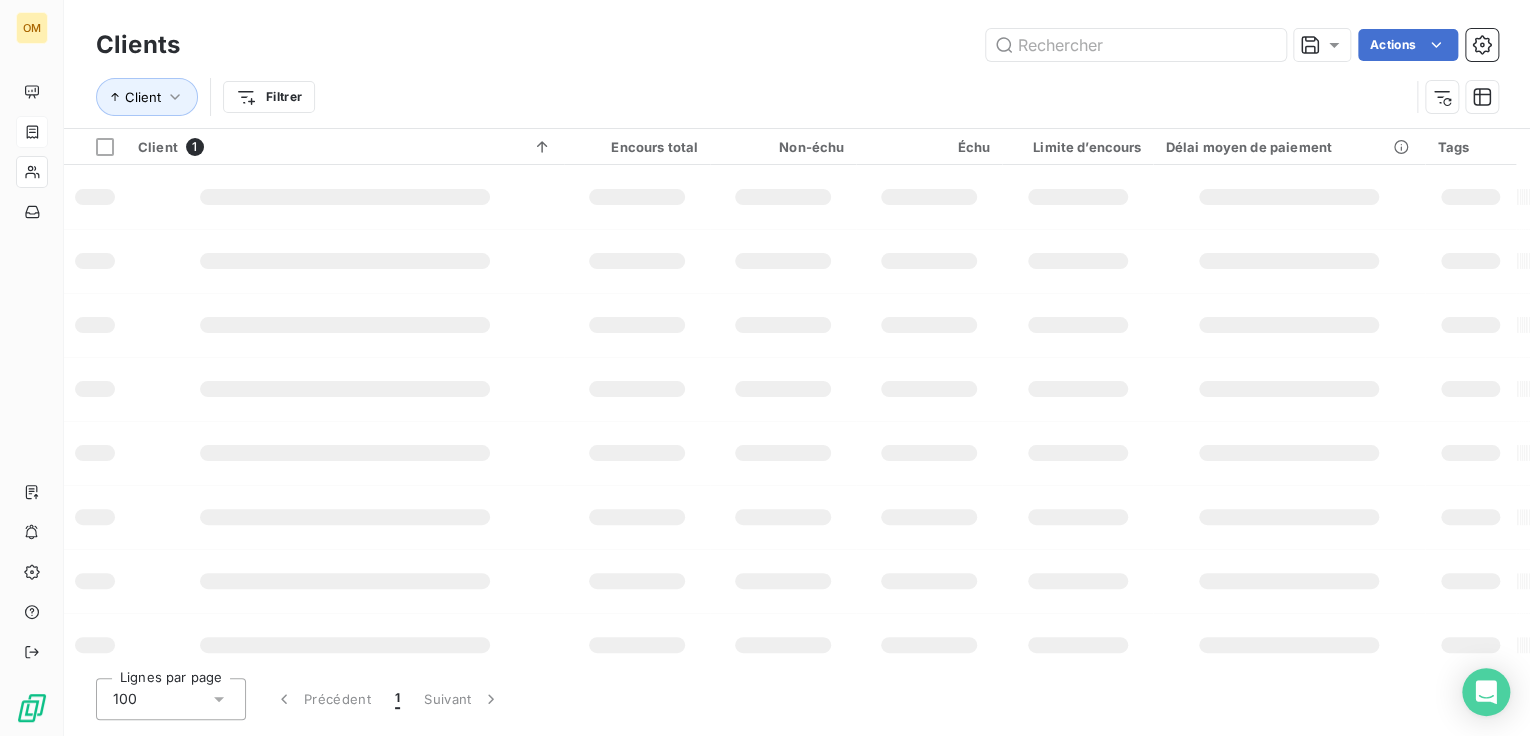 type 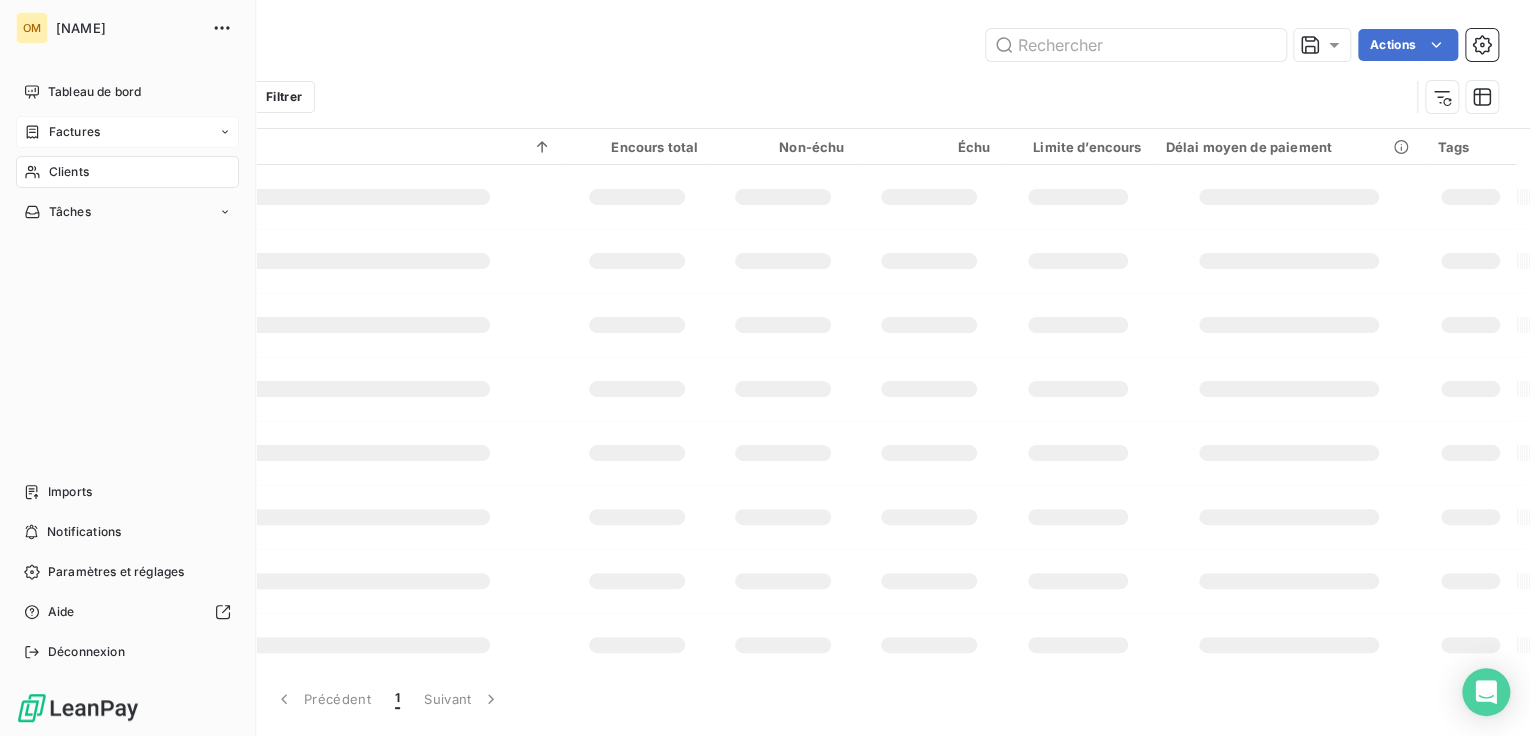 click on "Clients" at bounding box center (69, 172) 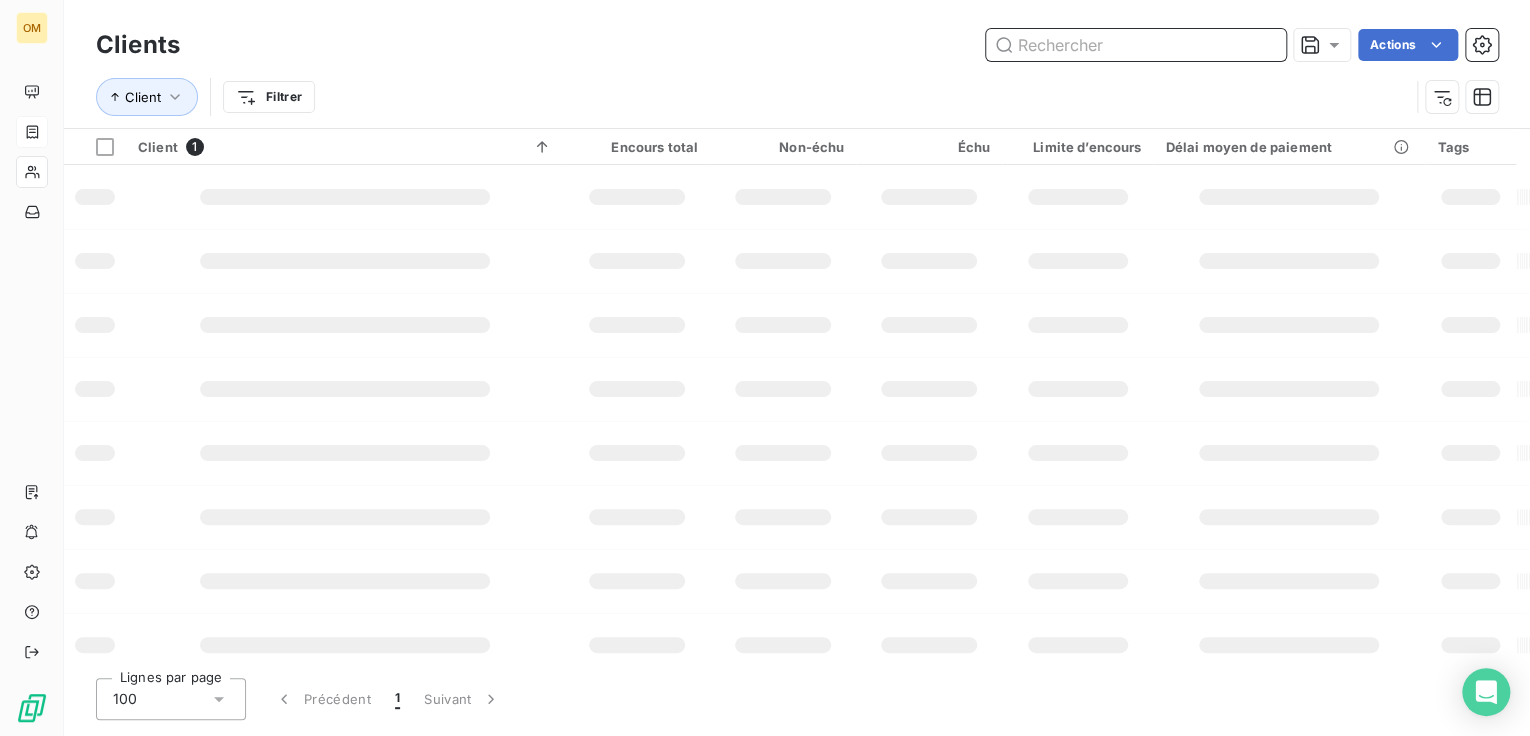 click at bounding box center [1136, 45] 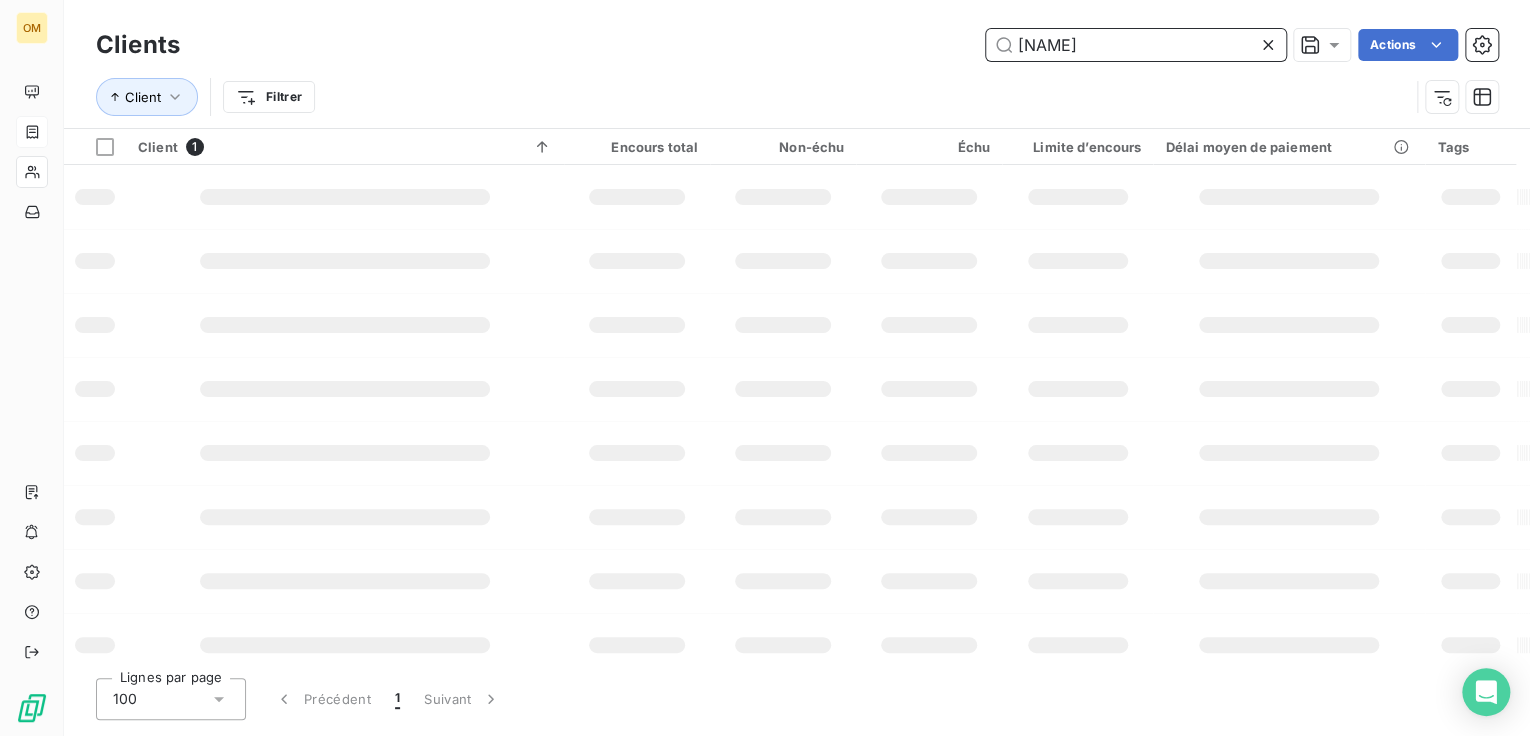 type on "ZELA" 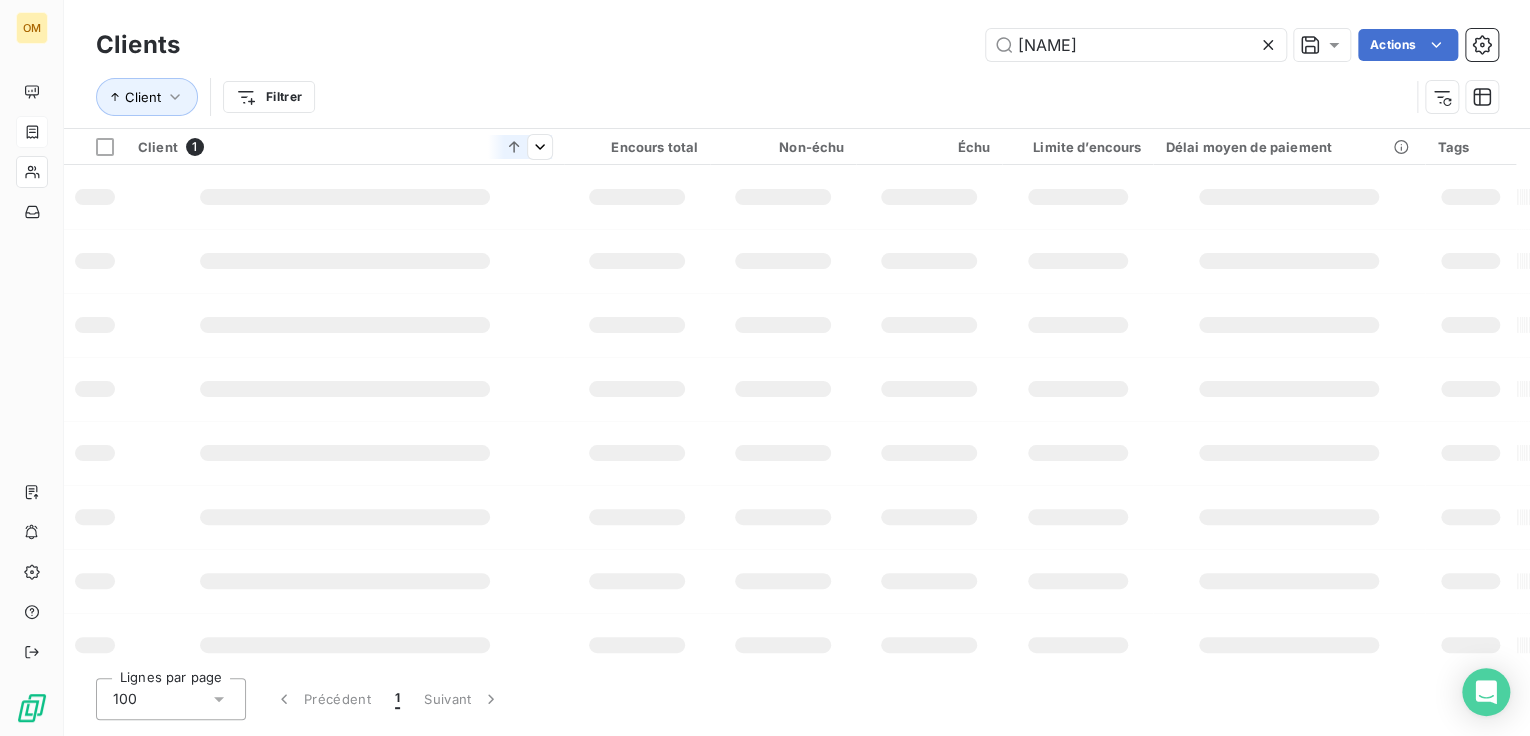 click on "1" at bounding box center (195, 147) 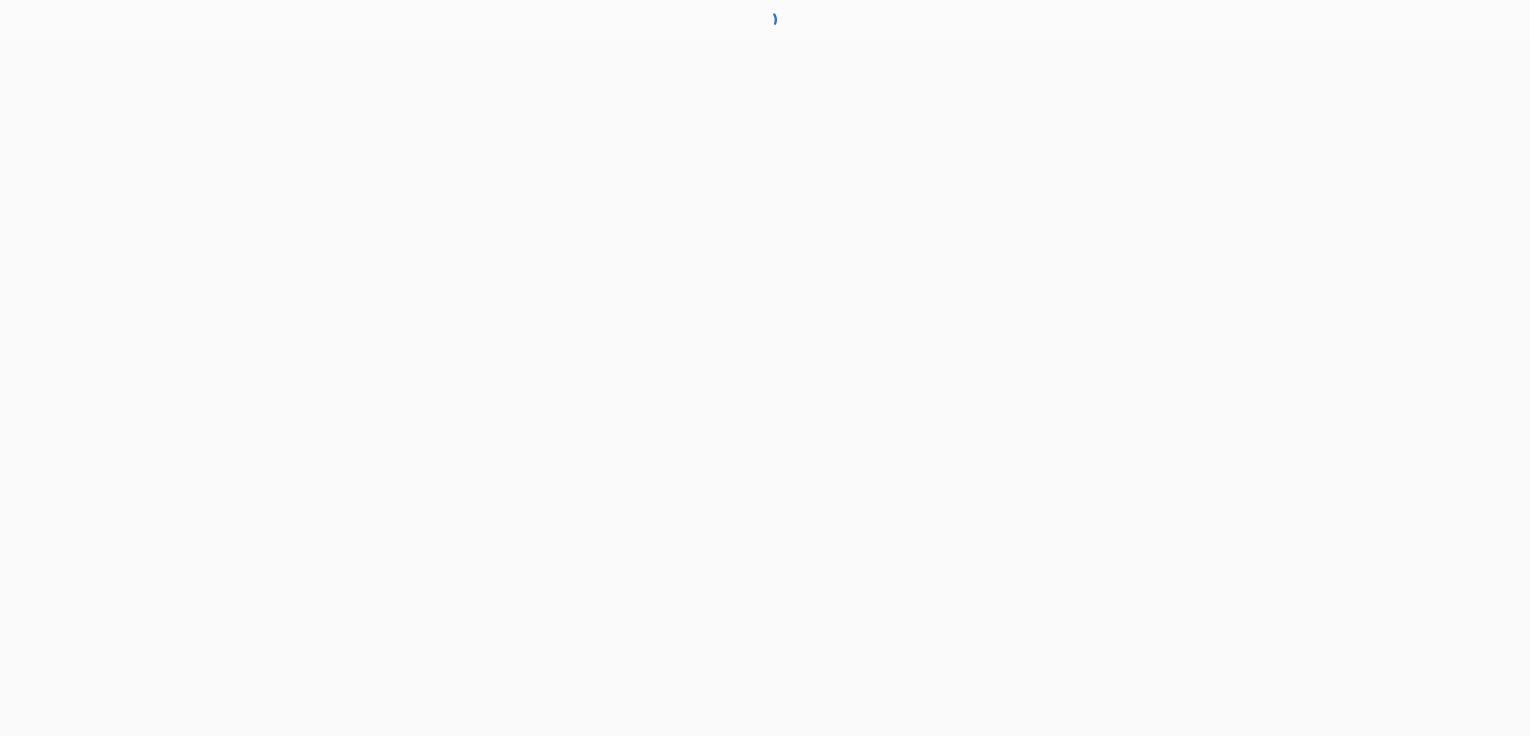 scroll, scrollTop: 0, scrollLeft: 0, axis: both 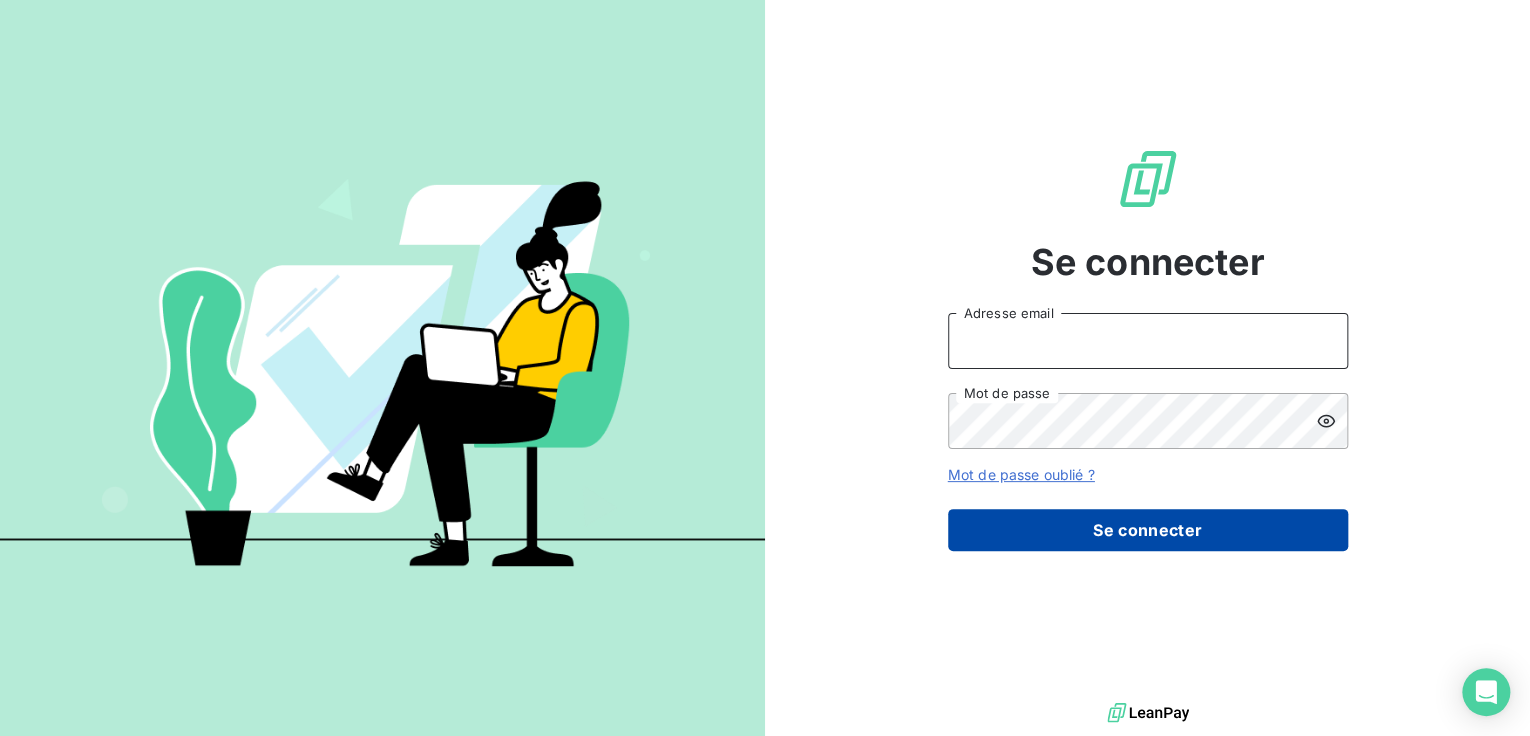type on "compta.client@example.com" 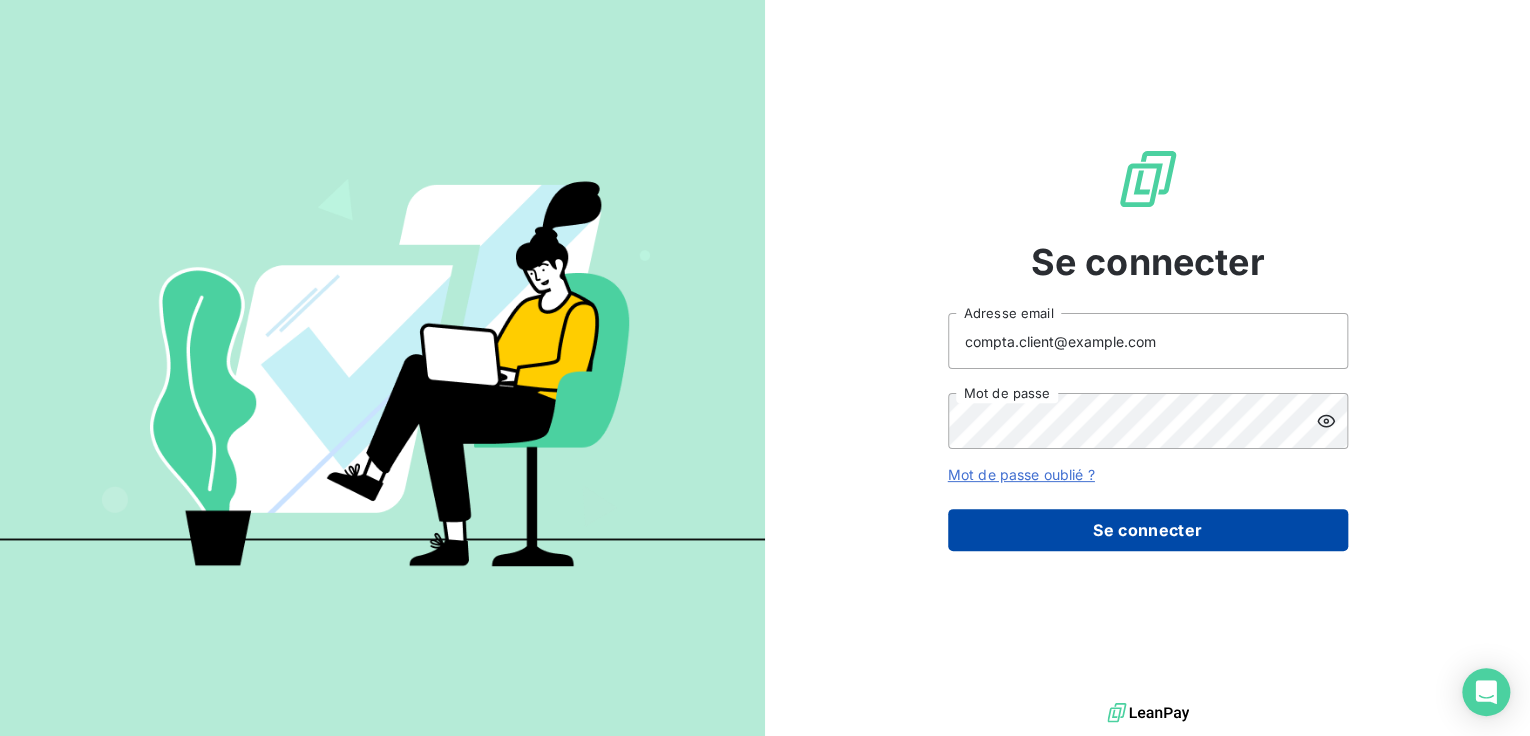 click on "Se connecter" at bounding box center [1148, 530] 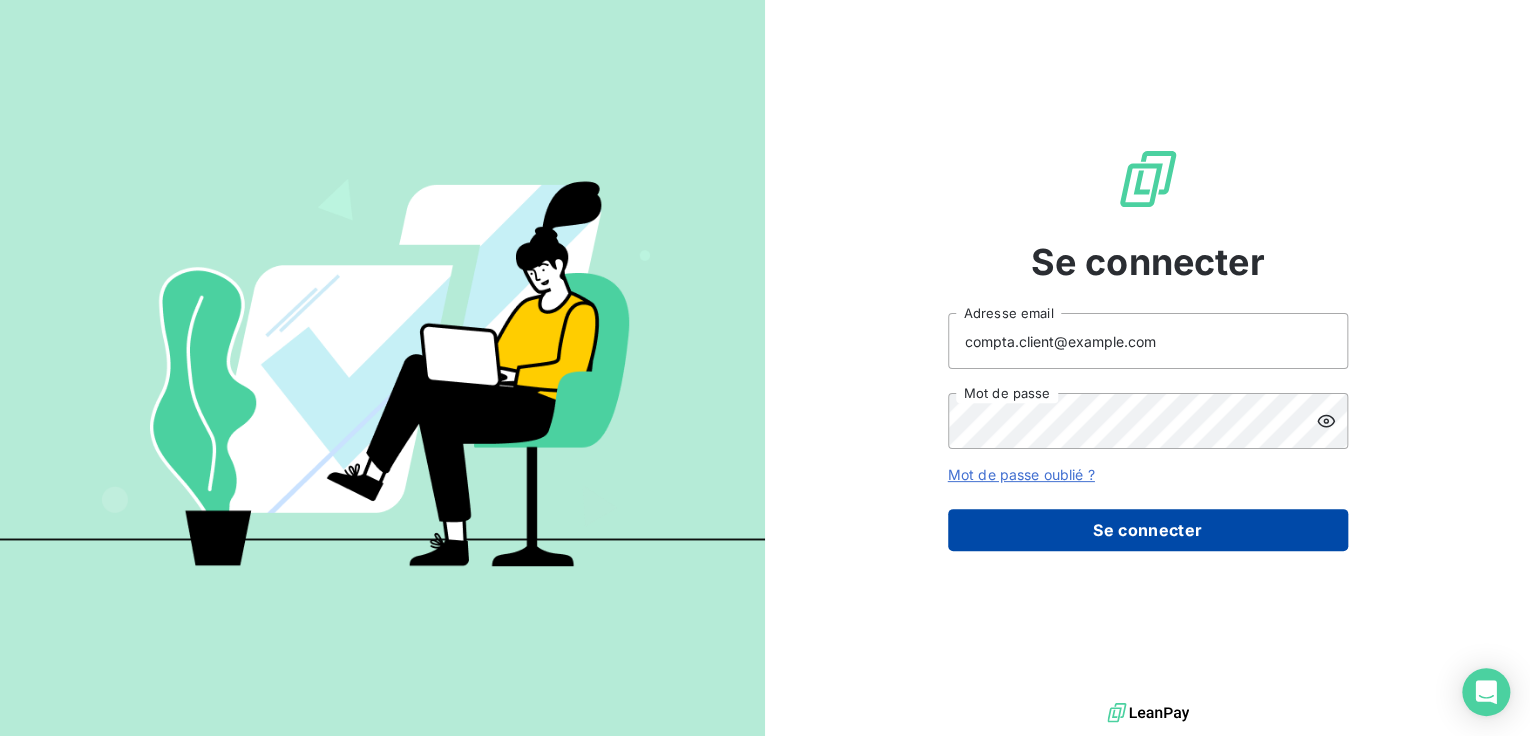 click on "Se connecter" at bounding box center [1148, 530] 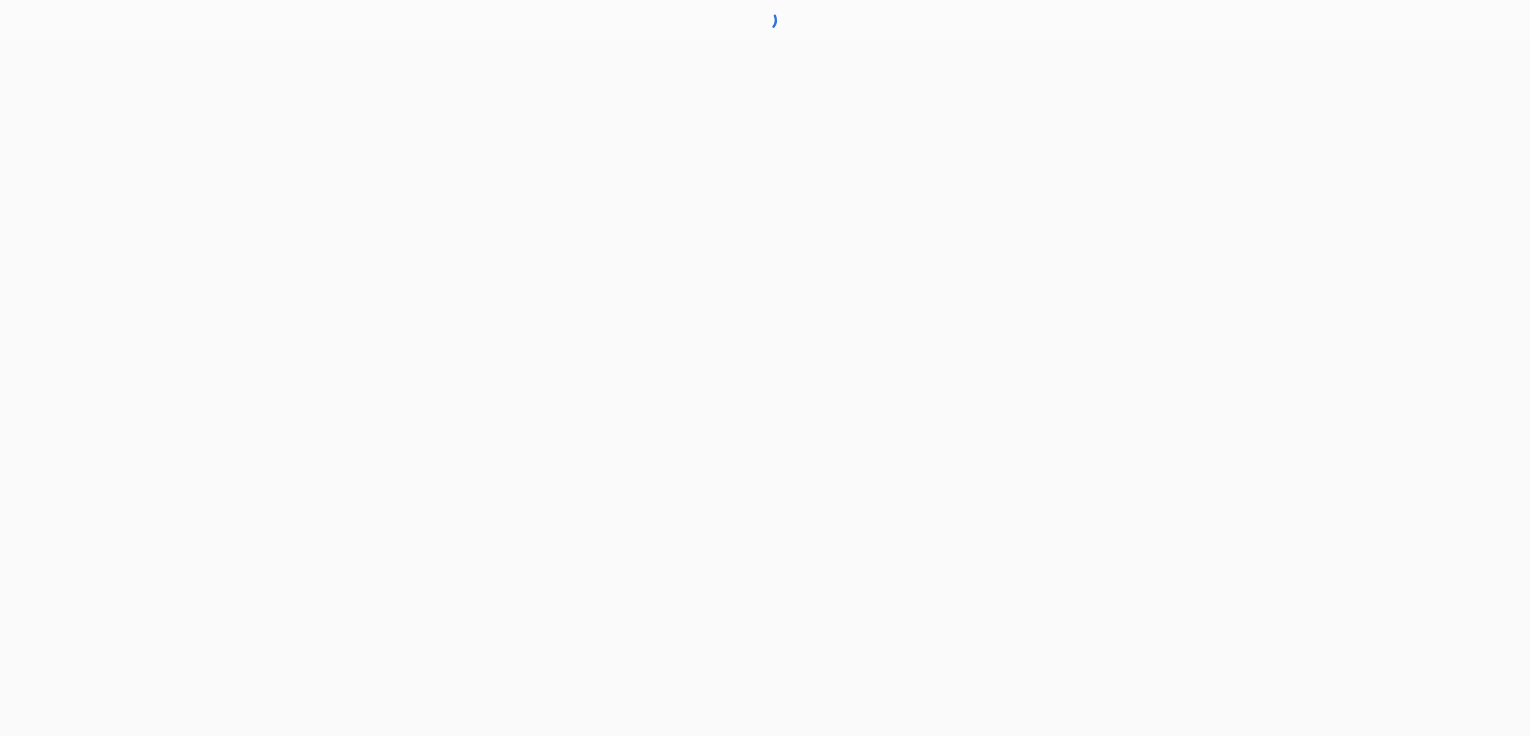 scroll, scrollTop: 0, scrollLeft: 0, axis: both 